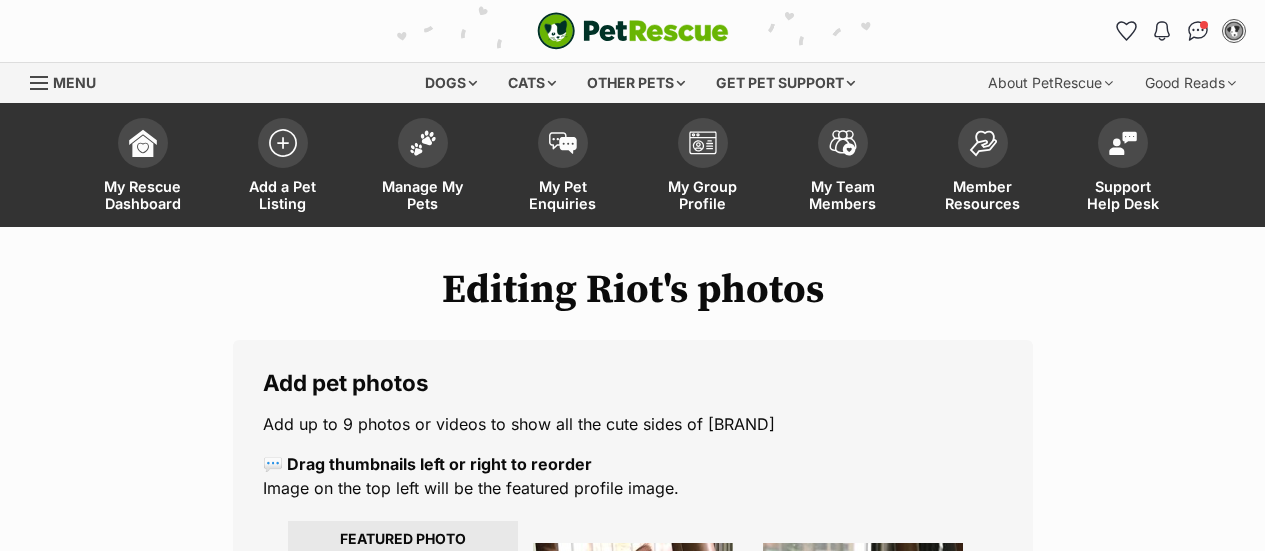 scroll, scrollTop: 516, scrollLeft: 0, axis: vertical 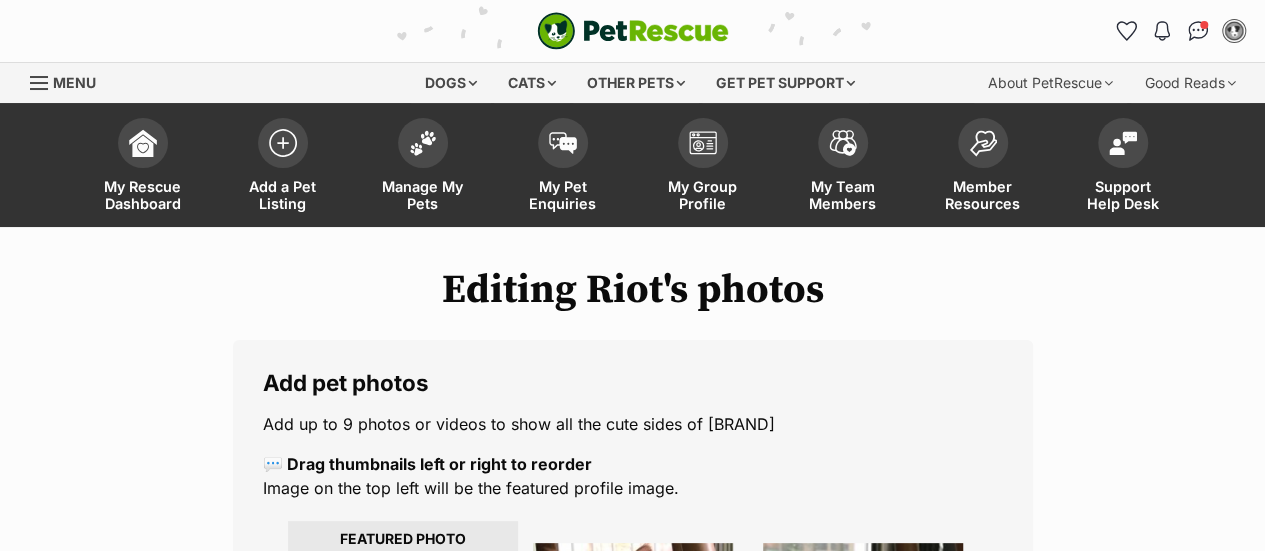 click on "Manage My Pets" at bounding box center (423, 167) 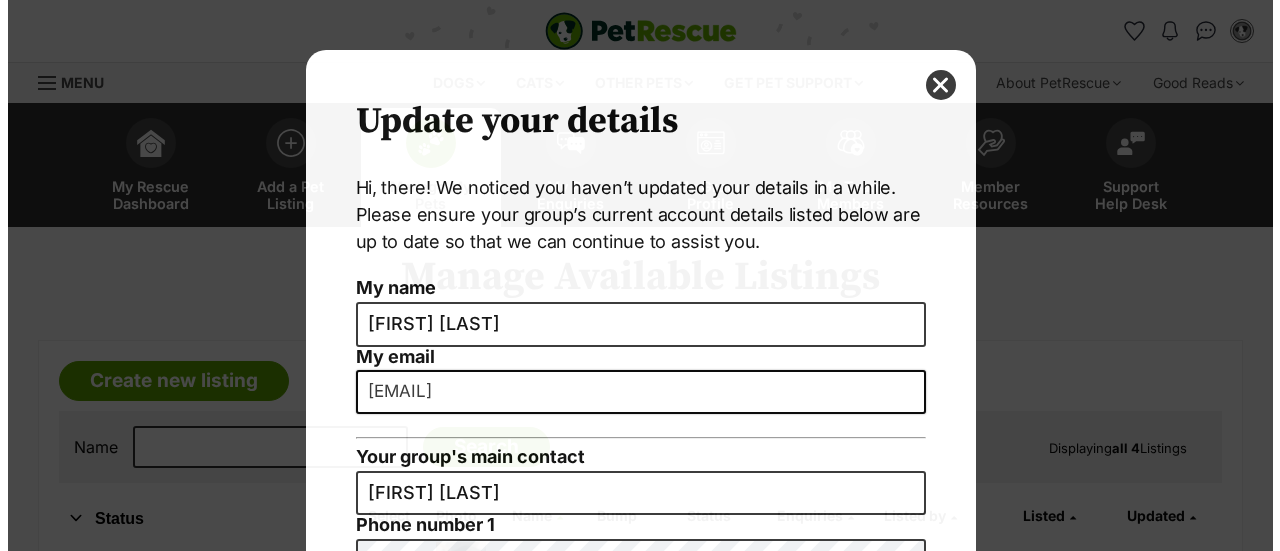 scroll, scrollTop: 0, scrollLeft: 0, axis: both 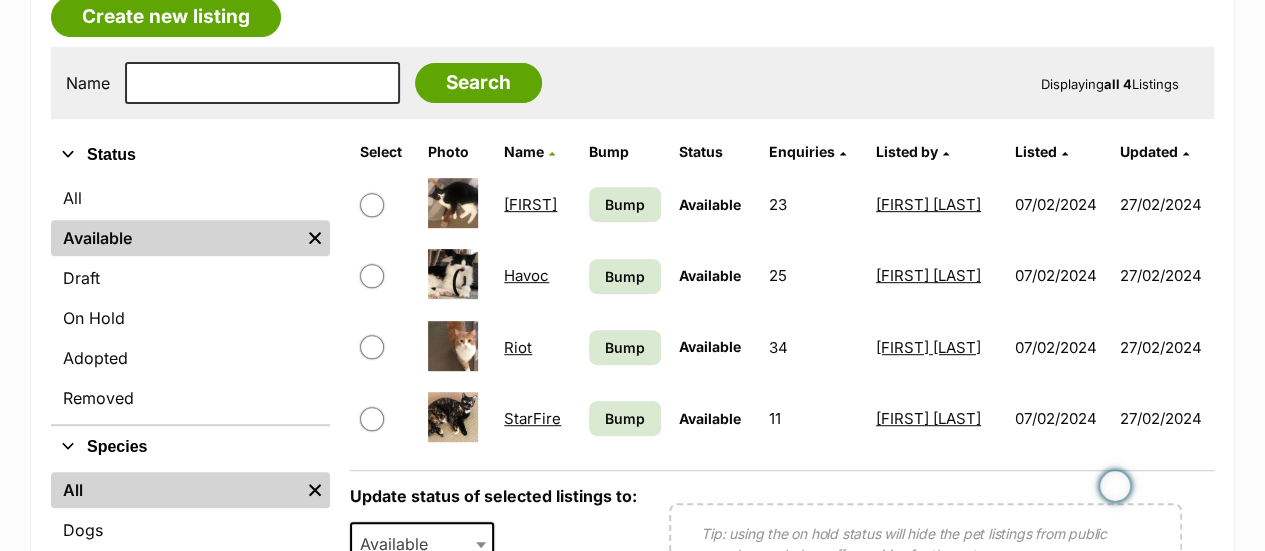 click on "Havoc" at bounding box center [526, 275] 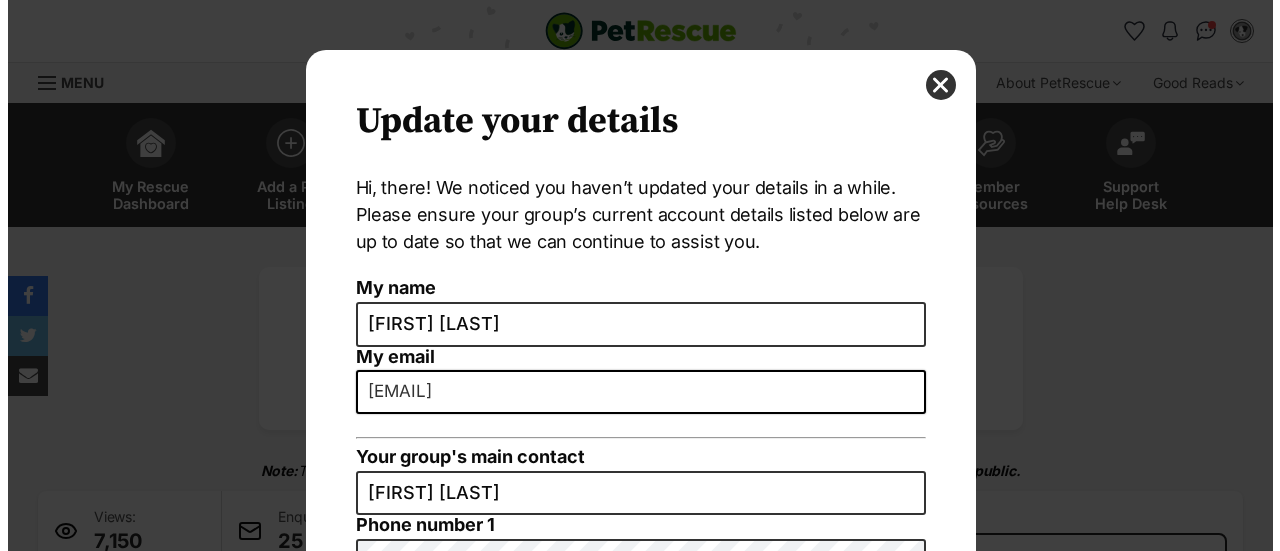 scroll, scrollTop: 0, scrollLeft: 0, axis: both 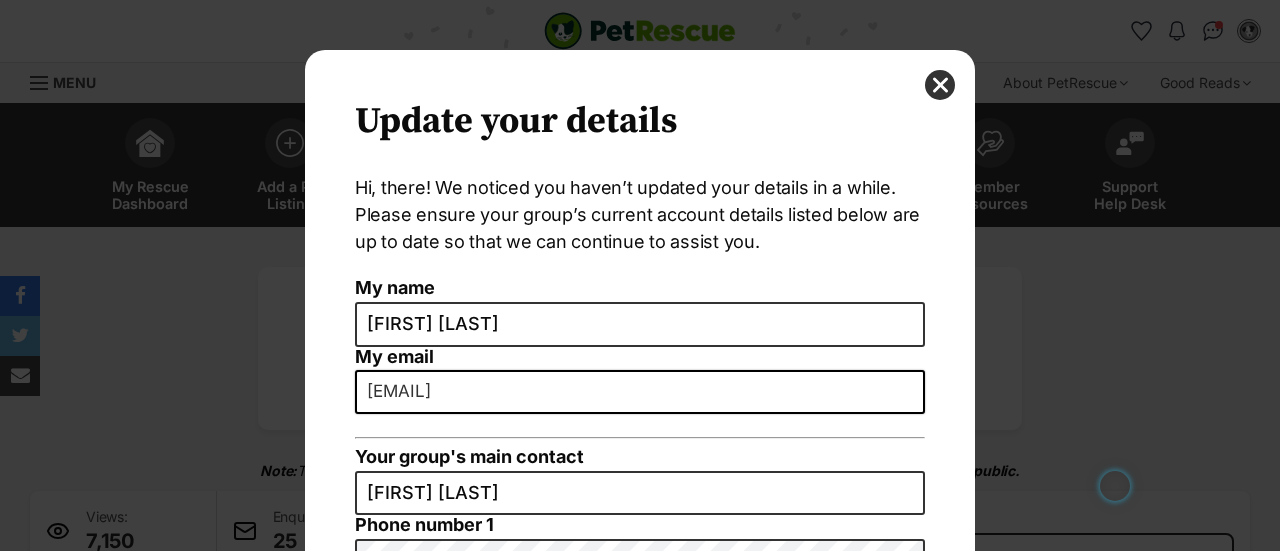 click at bounding box center (940, 85) 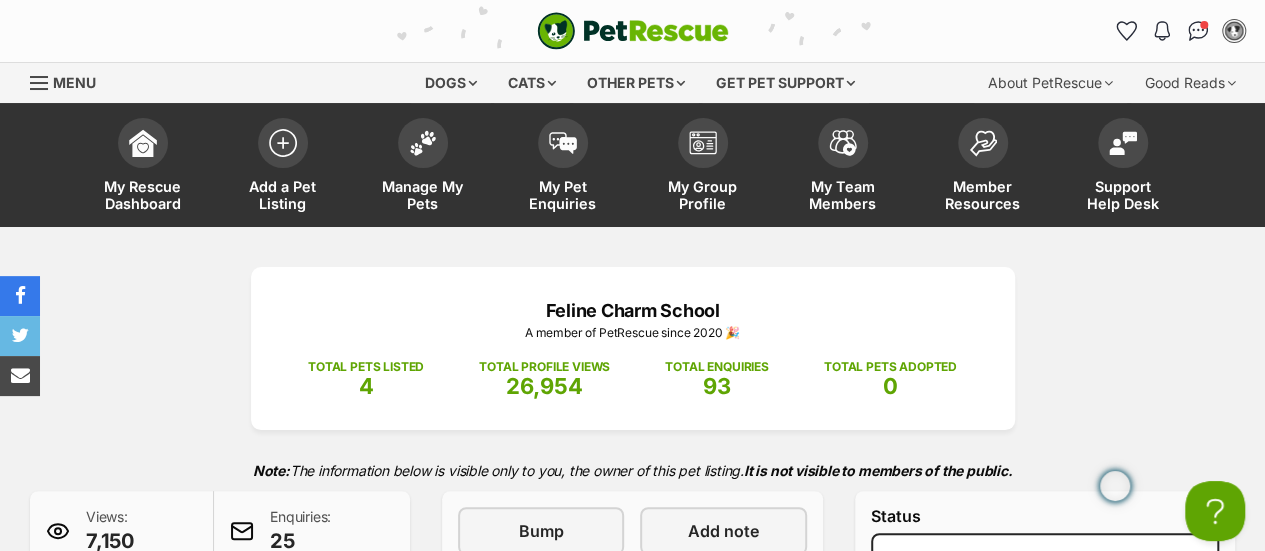 scroll, scrollTop: 0, scrollLeft: 0, axis: both 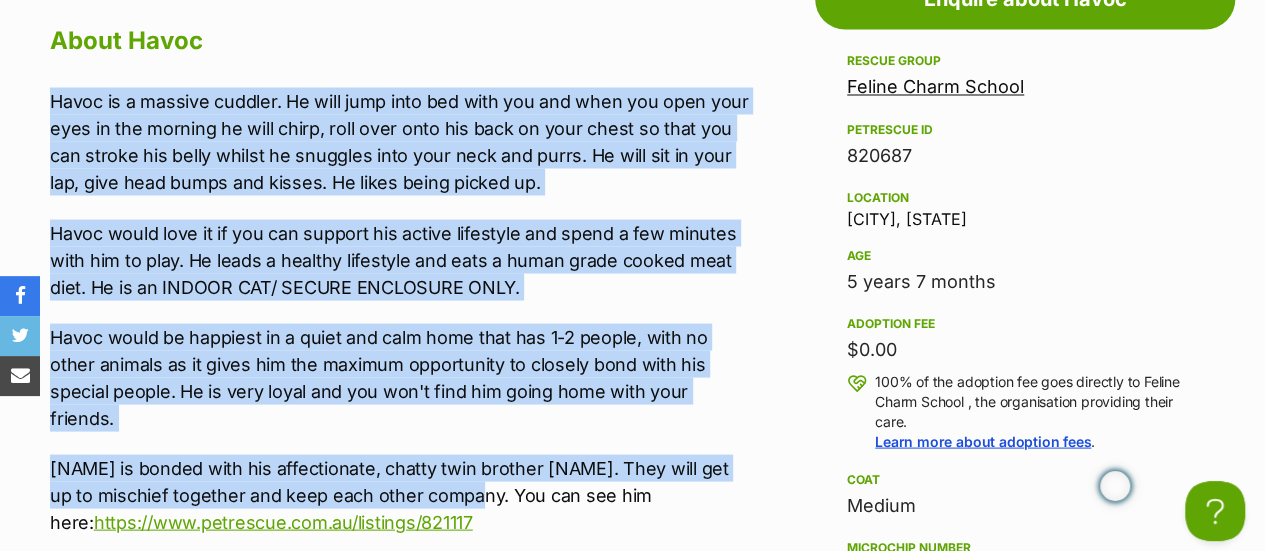 drag, startPoint x: 52, startPoint y: 96, endPoint x: 456, endPoint y: 469, distance: 549.8591 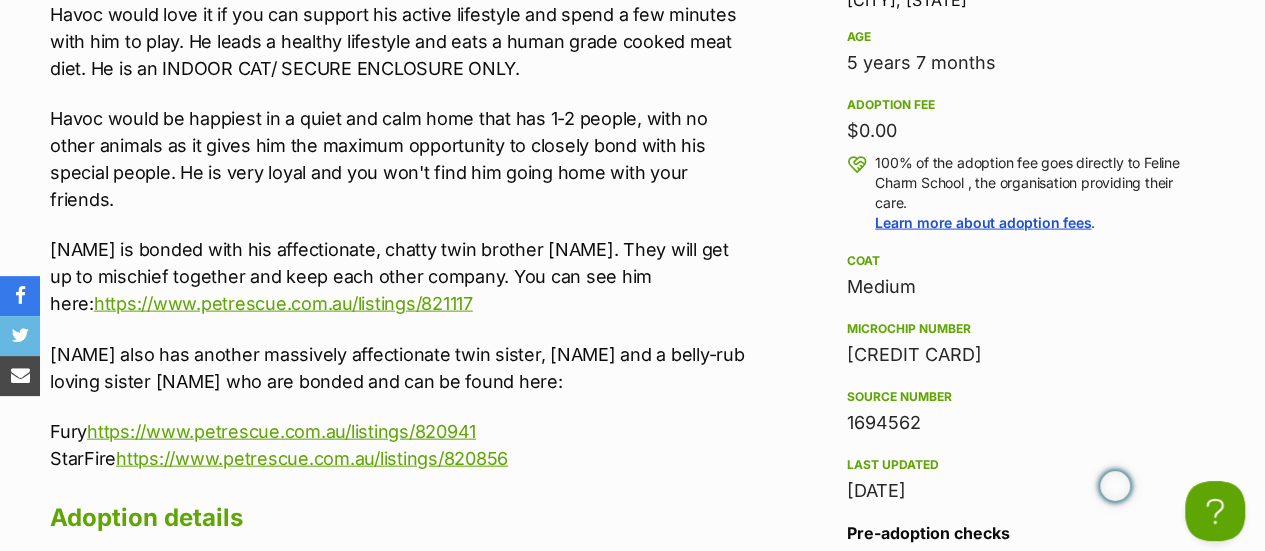 scroll, scrollTop: 2018, scrollLeft: 0, axis: vertical 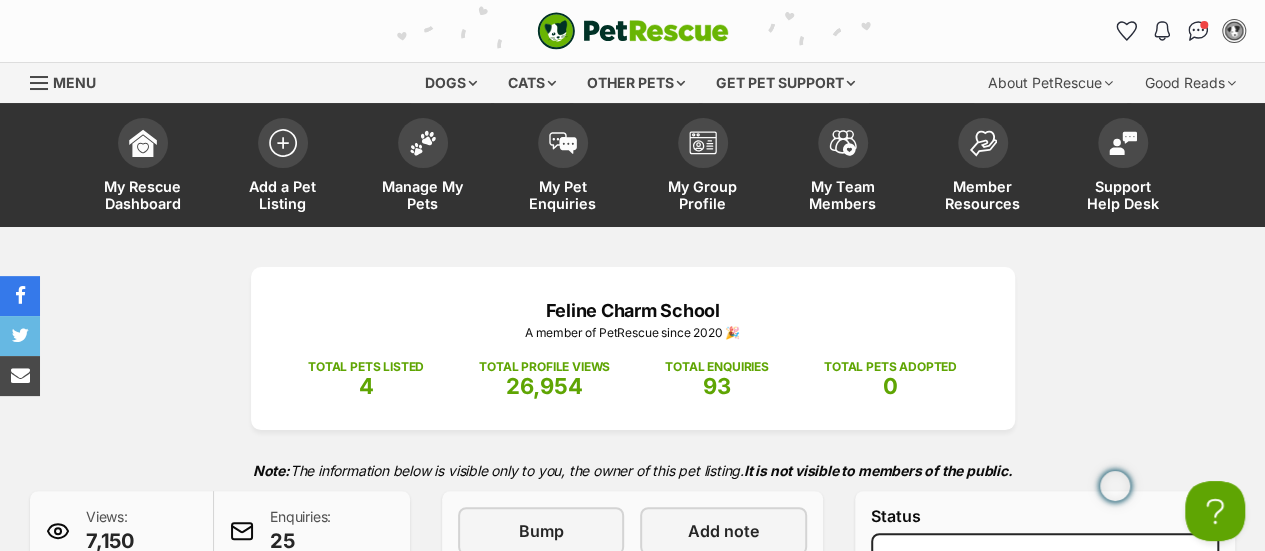 click on "Manage My Pets" at bounding box center [423, 167] 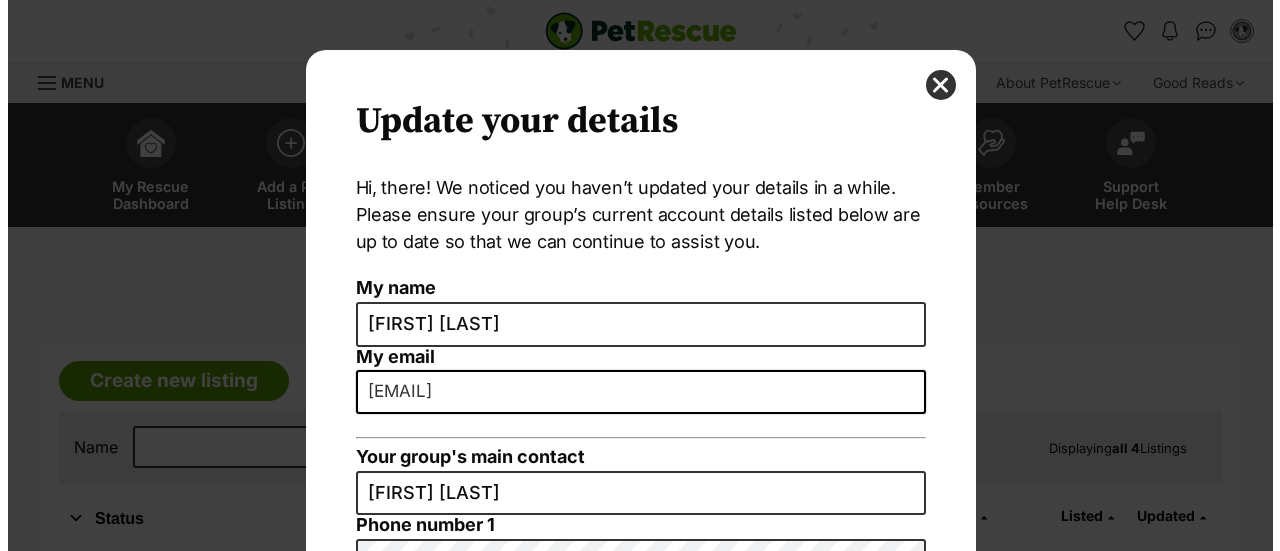 scroll, scrollTop: 0, scrollLeft: 0, axis: both 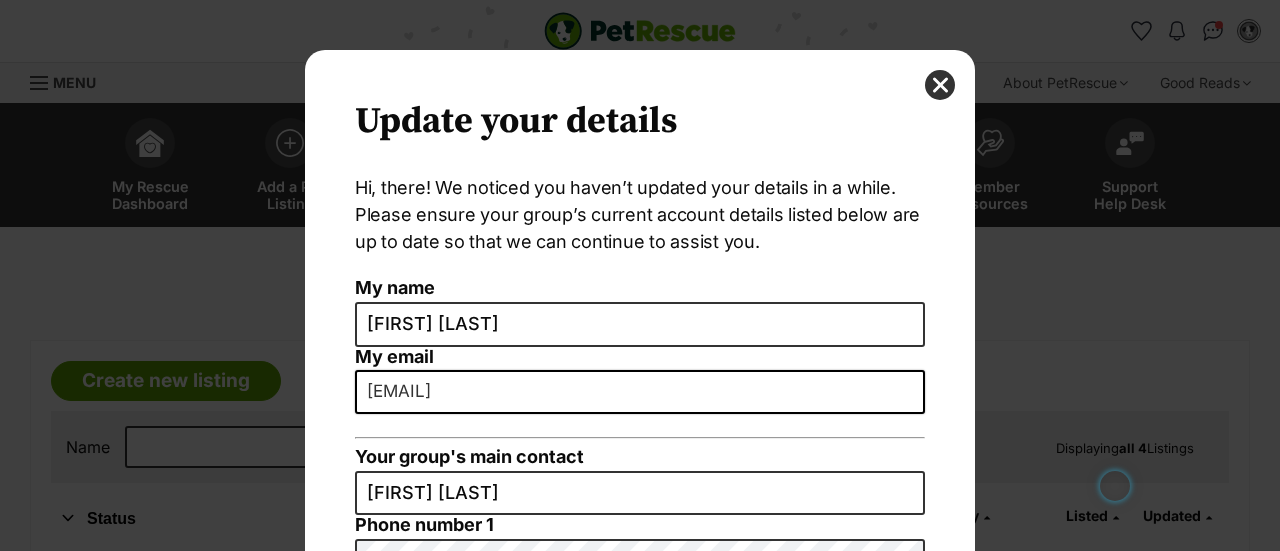 click at bounding box center [940, 85] 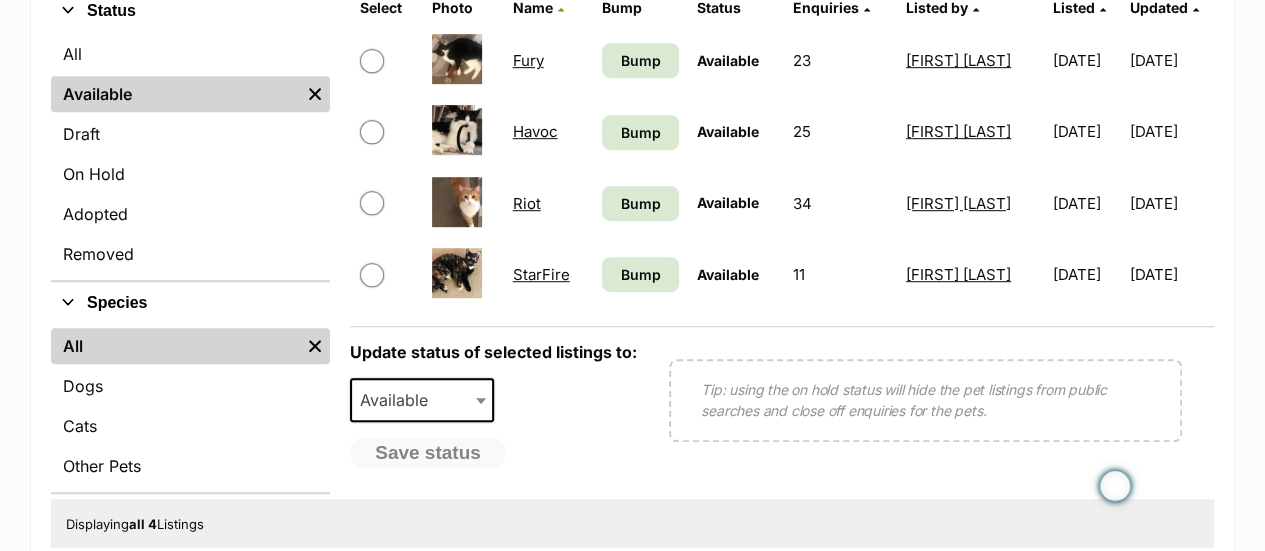 scroll, scrollTop: 514, scrollLeft: 0, axis: vertical 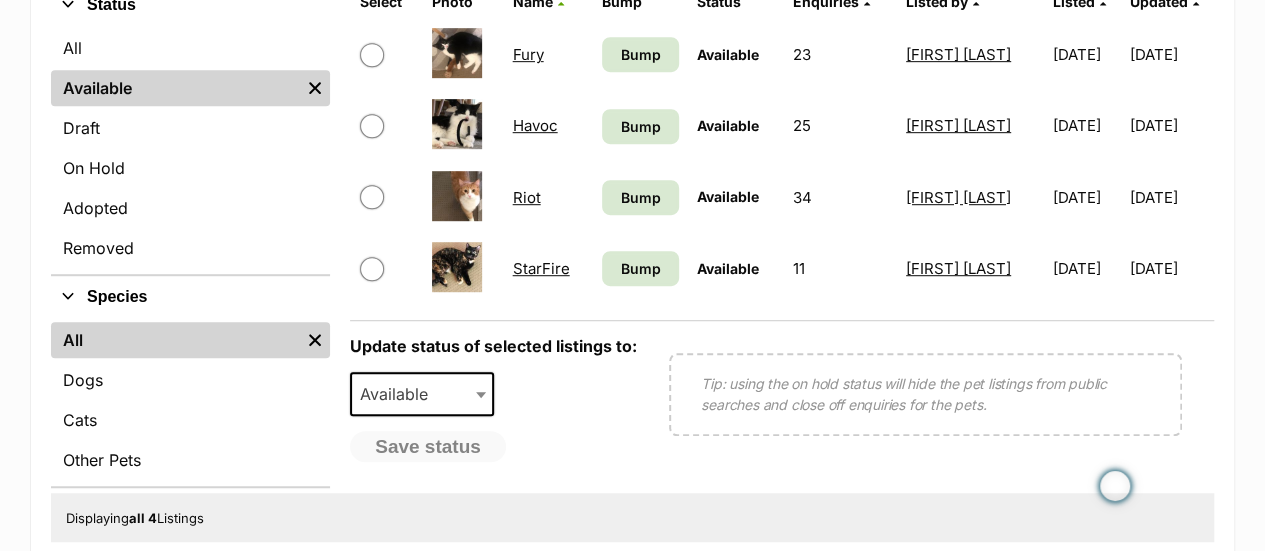 click on "Fury" at bounding box center (528, 54) 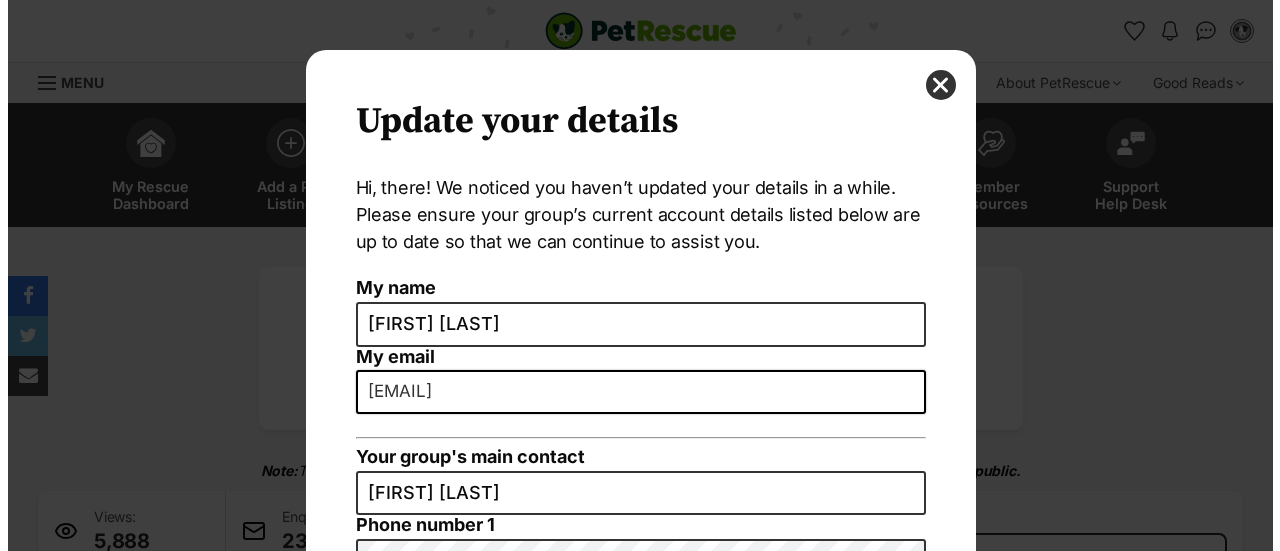 scroll, scrollTop: 0, scrollLeft: 0, axis: both 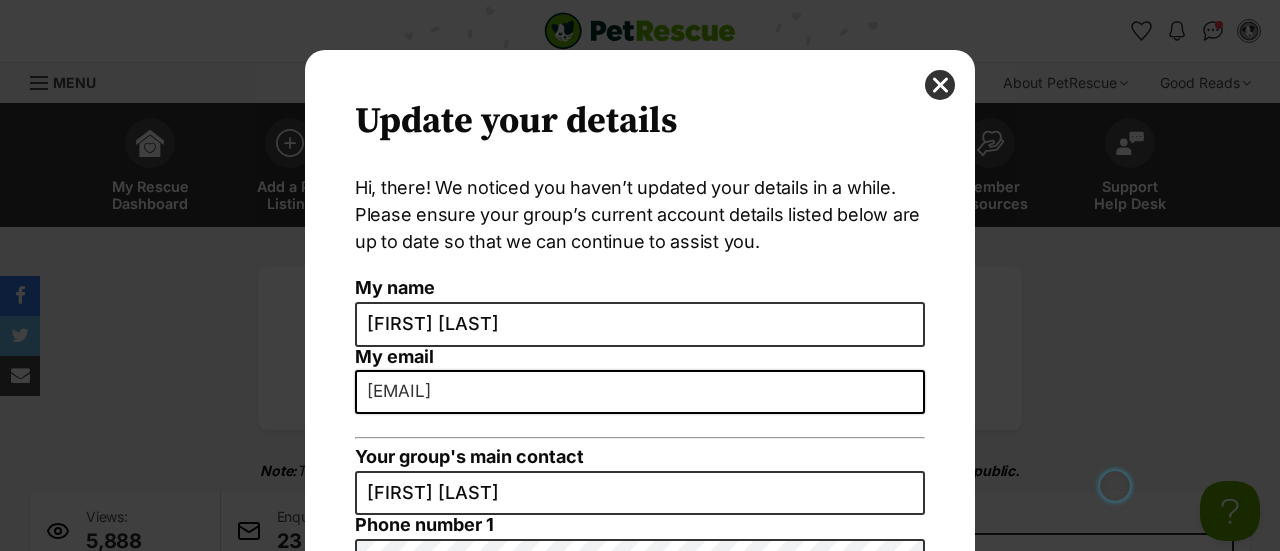 click at bounding box center [940, 85] 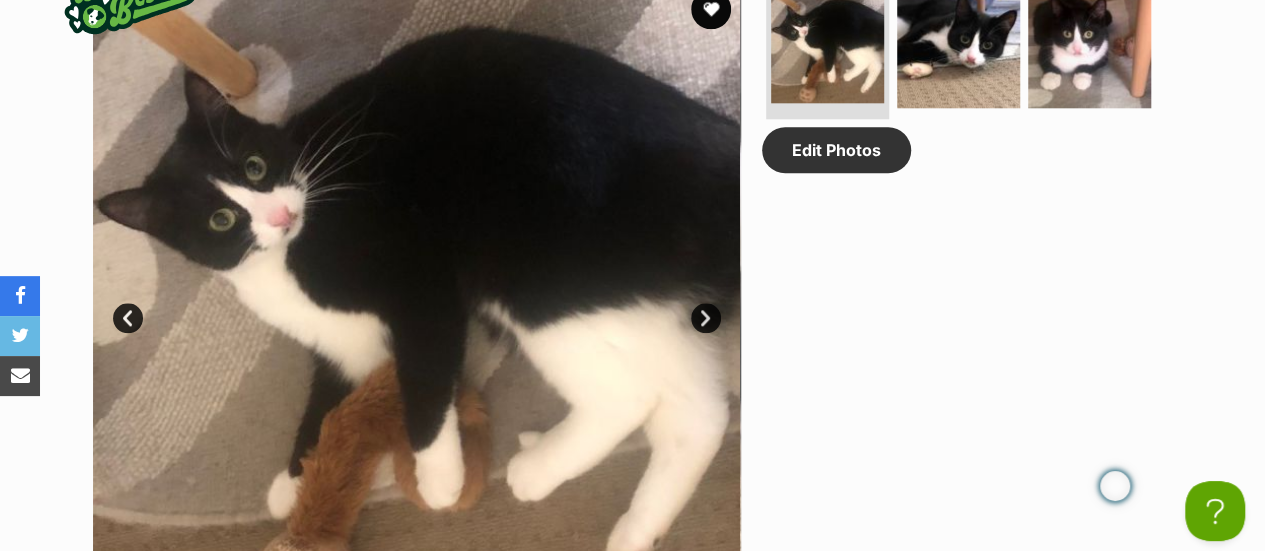scroll, scrollTop: 0, scrollLeft: 0, axis: both 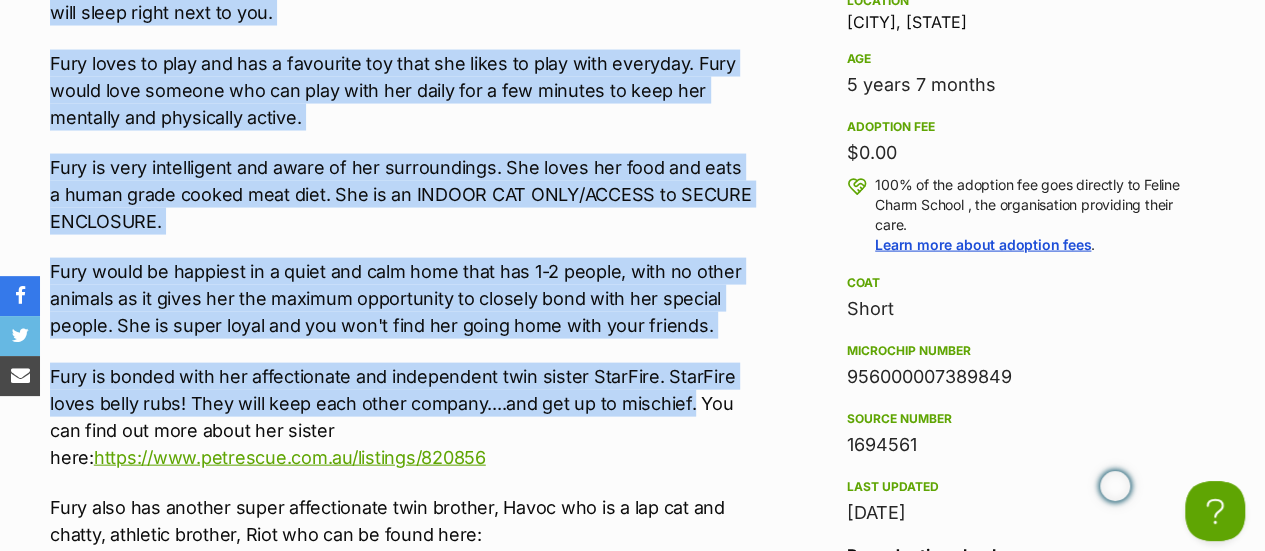 drag, startPoint x: 54, startPoint y: 79, endPoint x: 691, endPoint y: 401, distance: 713.75977 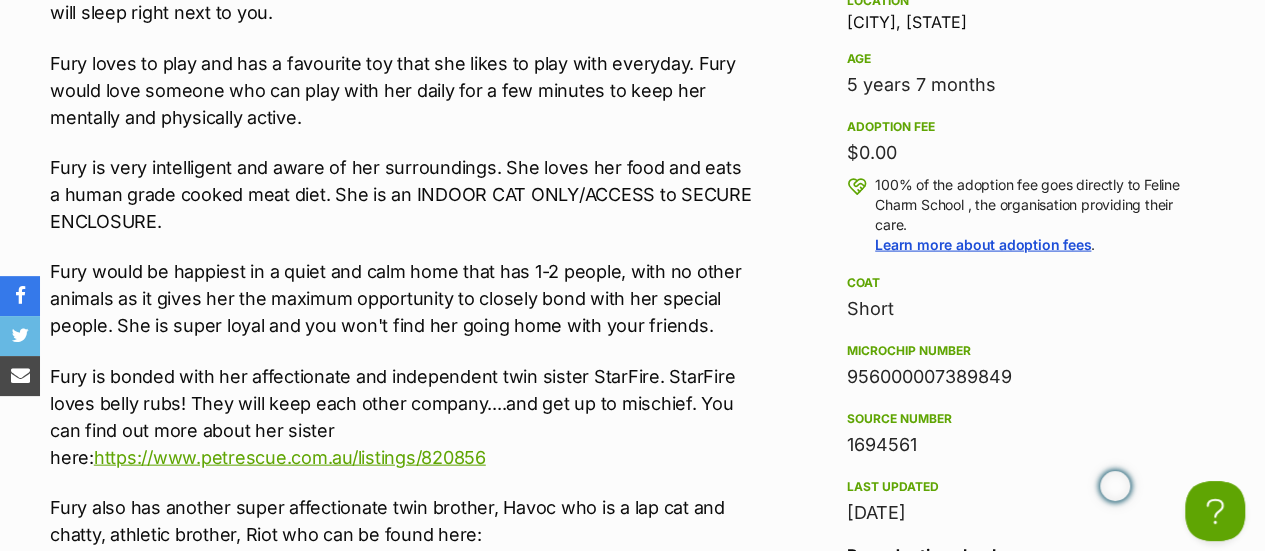 click on "Fury is bonded with her affectionate and independent twin sister StarFire. StarFire loves belly rubs! They will keep each other company....and get up to mischief. You can find out more about her sister here:  https://www.petrescue.com.au/listings/820856" at bounding box center (401, 417) 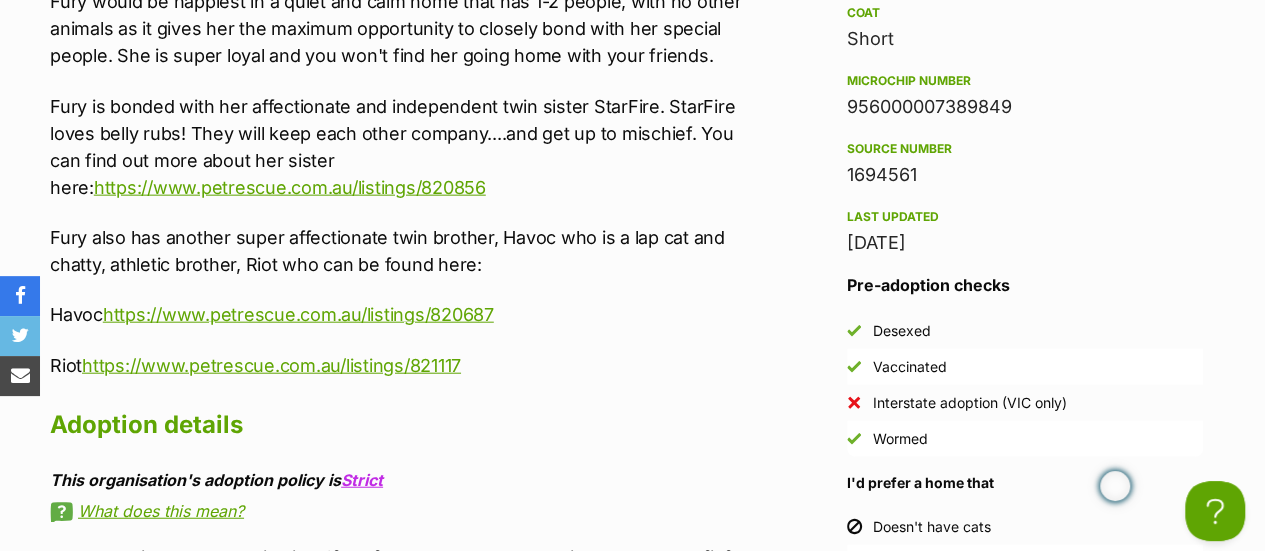 scroll, scrollTop: 2324, scrollLeft: 0, axis: vertical 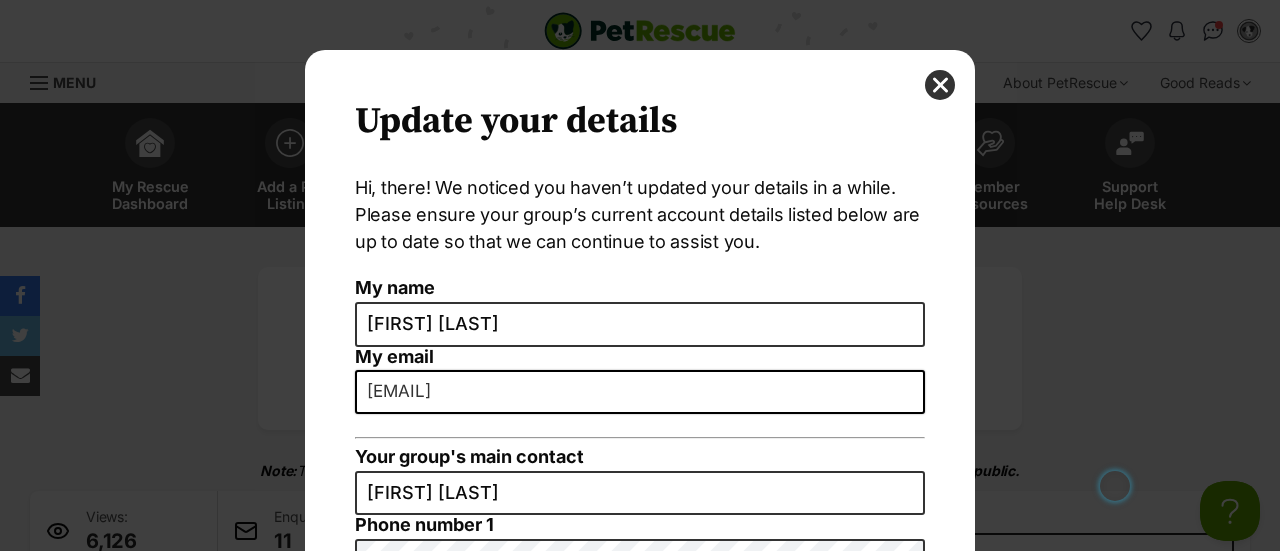 click on "Update your details
Hi, there! We noticed you haven’t updated your details in a while. Please ensure your group’s current account details listed below are up to date so that we can continue to assist you.
[NUMBER]
My name [FIRST] [LAST]
My email [EMAIL]
Your group's main contact [FIRST] [LAST]
Phone number 1
Groups email [EMAIL]
Website URL (optional)
Facebook URL (optional)
Instagram Username (optional)
ABN (optional) [ABN]
Remind me later
My details are up-to-date
Update details" at bounding box center (640, 580) 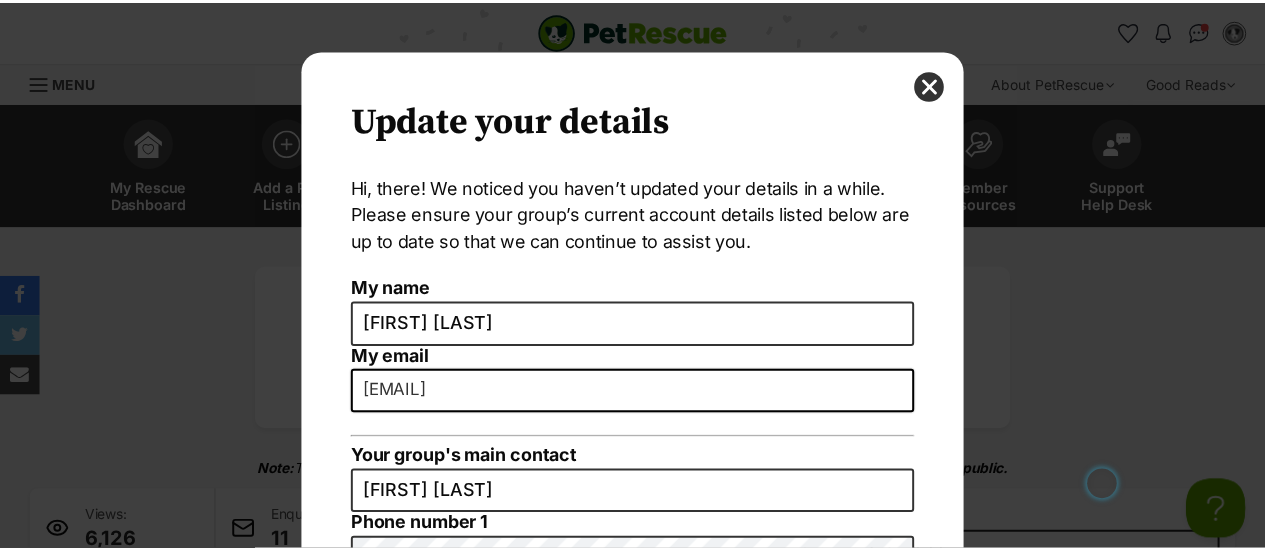 scroll, scrollTop: 0, scrollLeft: 0, axis: both 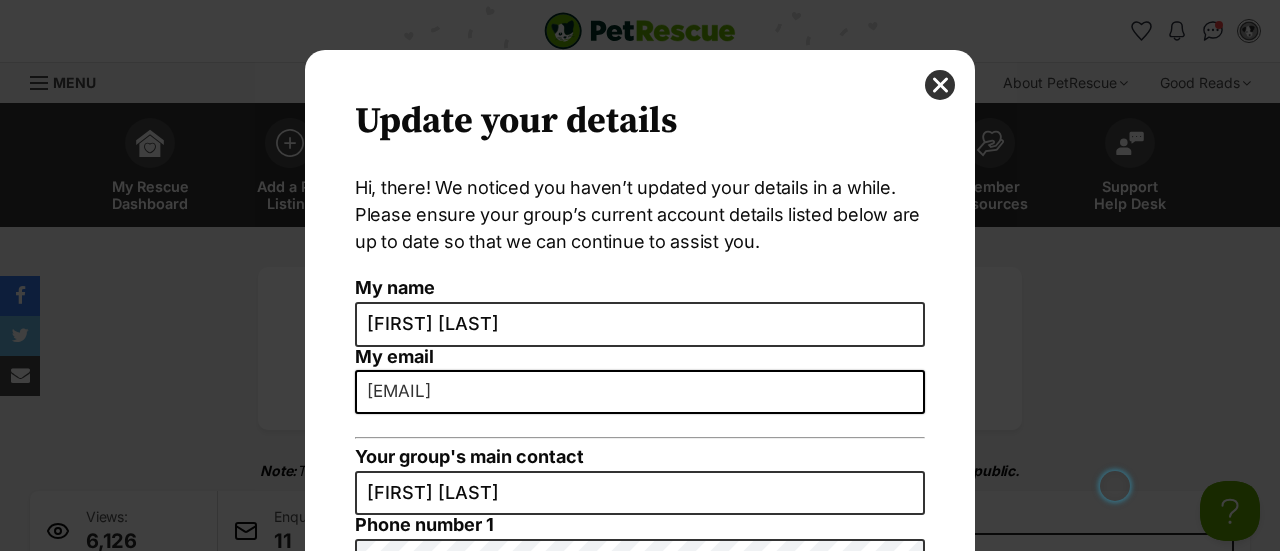 click at bounding box center [940, 85] 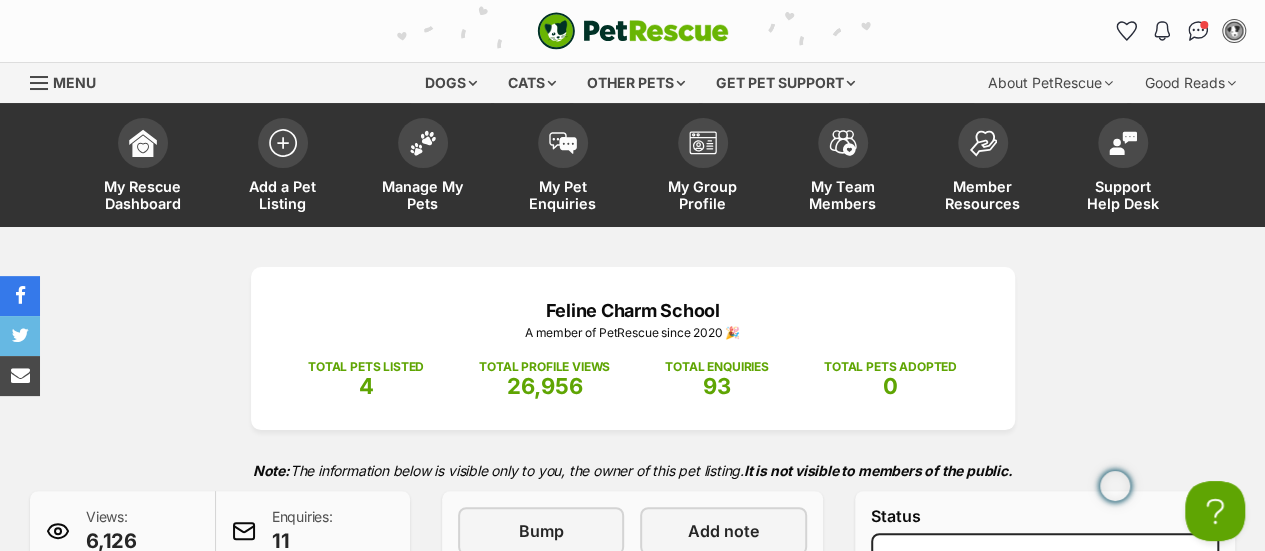 scroll, scrollTop: 0, scrollLeft: 0, axis: both 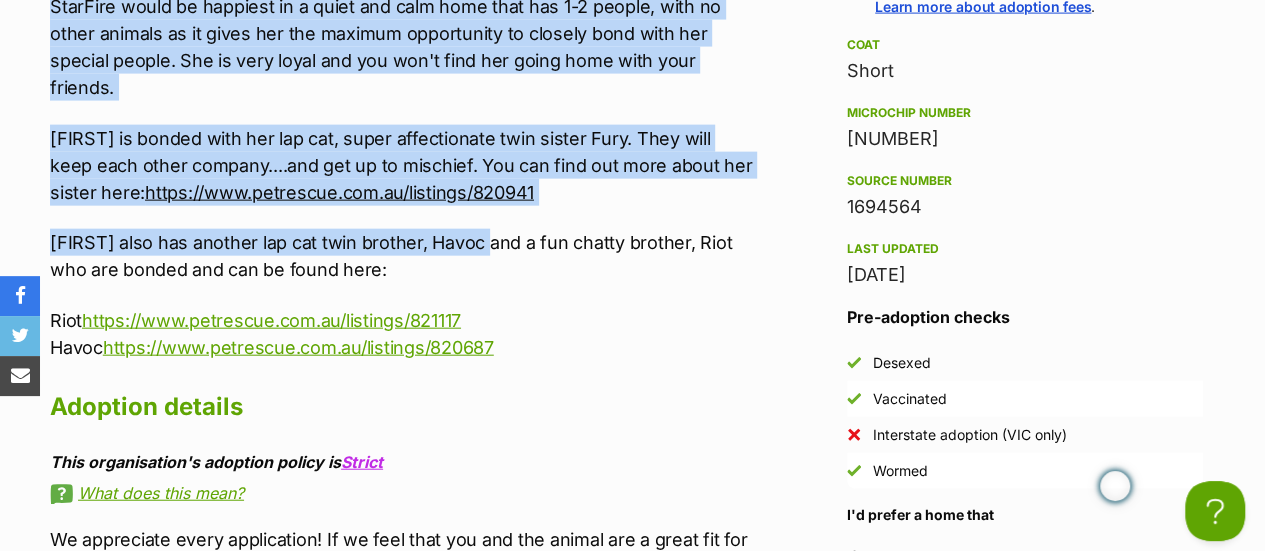 drag, startPoint x: 54, startPoint y: 51, endPoint x: 482, endPoint y: 241, distance: 468.2777 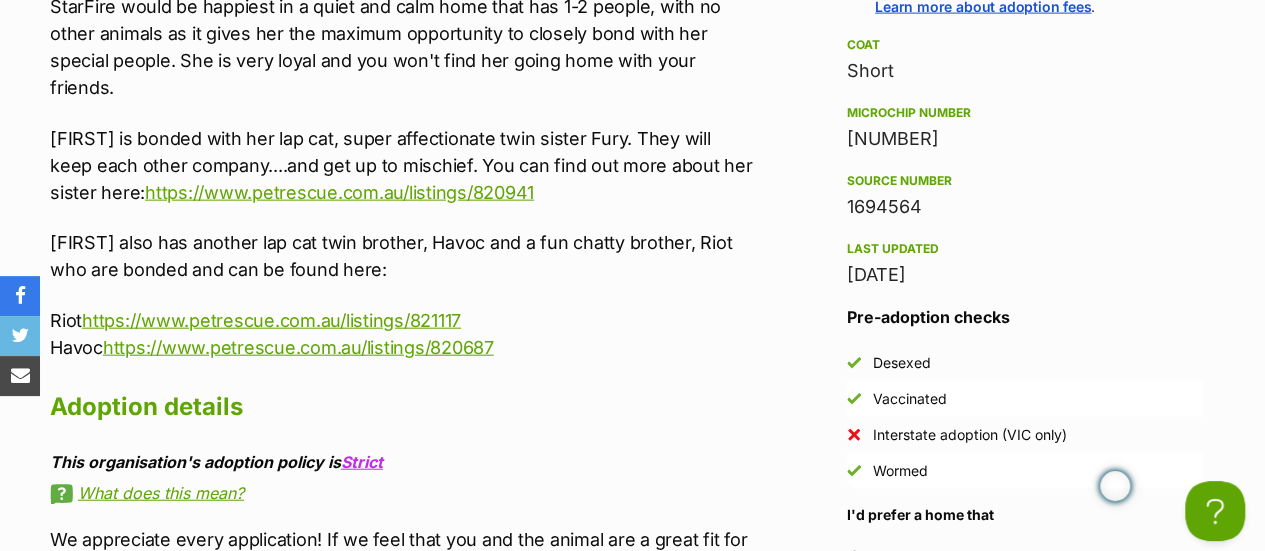 click on "Adoption details" at bounding box center [401, 407] 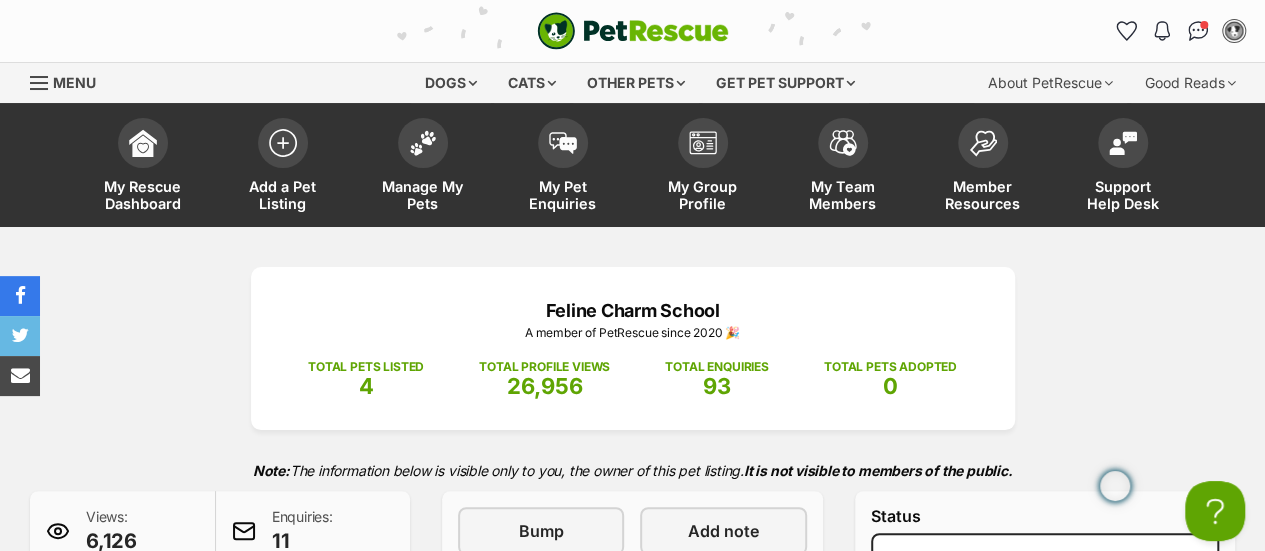 scroll, scrollTop: 190, scrollLeft: 0, axis: vertical 